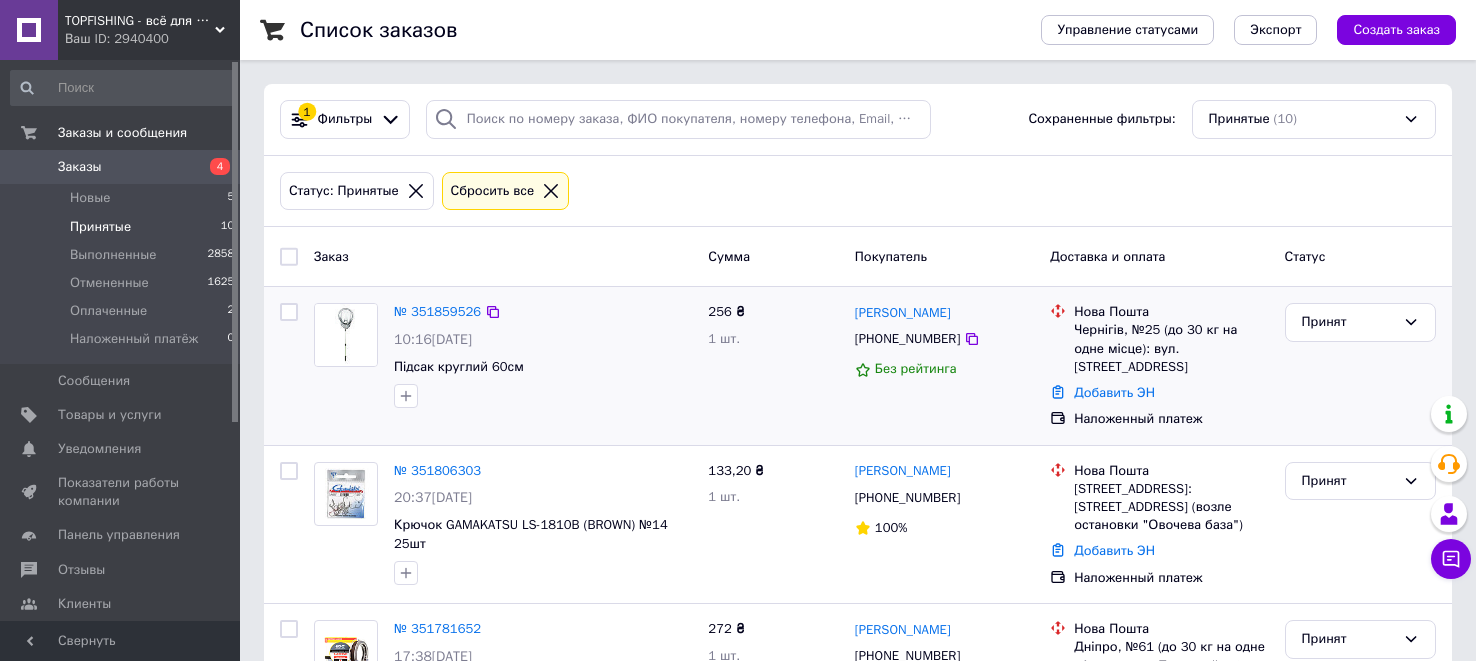 scroll, scrollTop: 0, scrollLeft: 0, axis: both 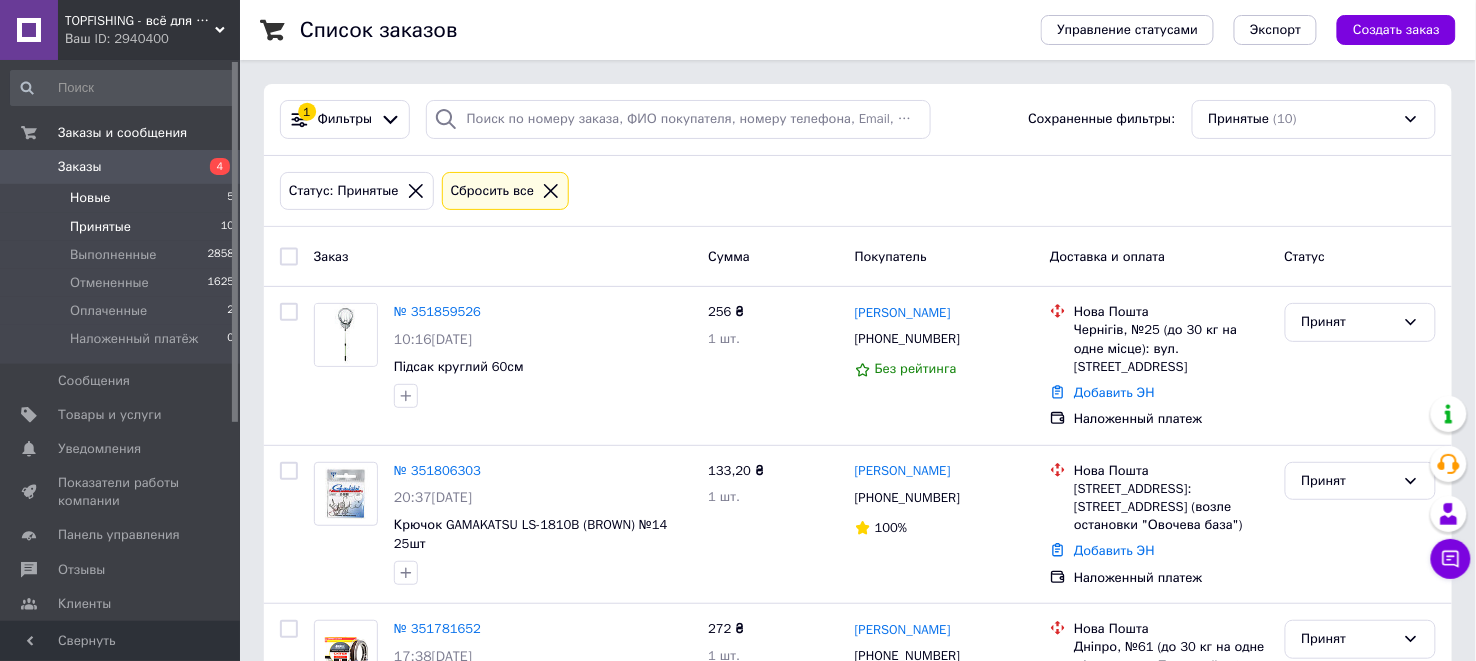 click on "Новые" at bounding box center (90, 198) 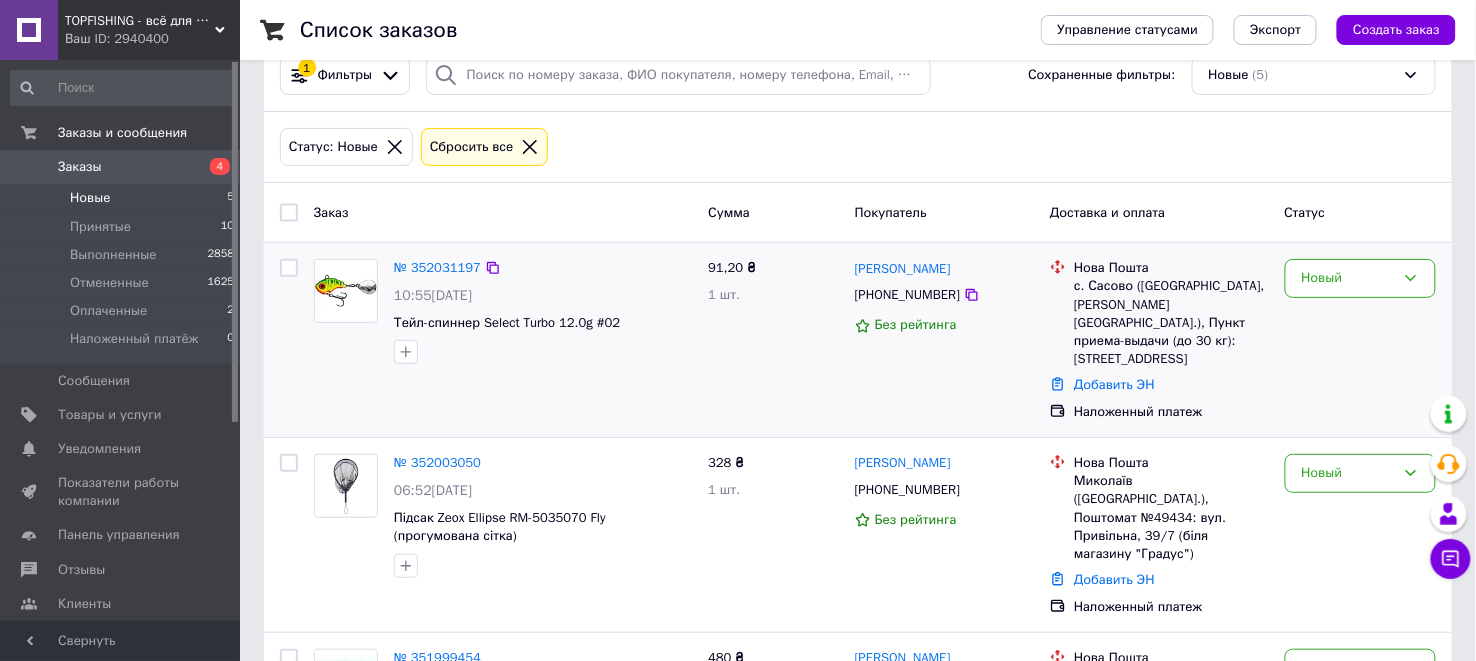 scroll, scrollTop: 0, scrollLeft: 0, axis: both 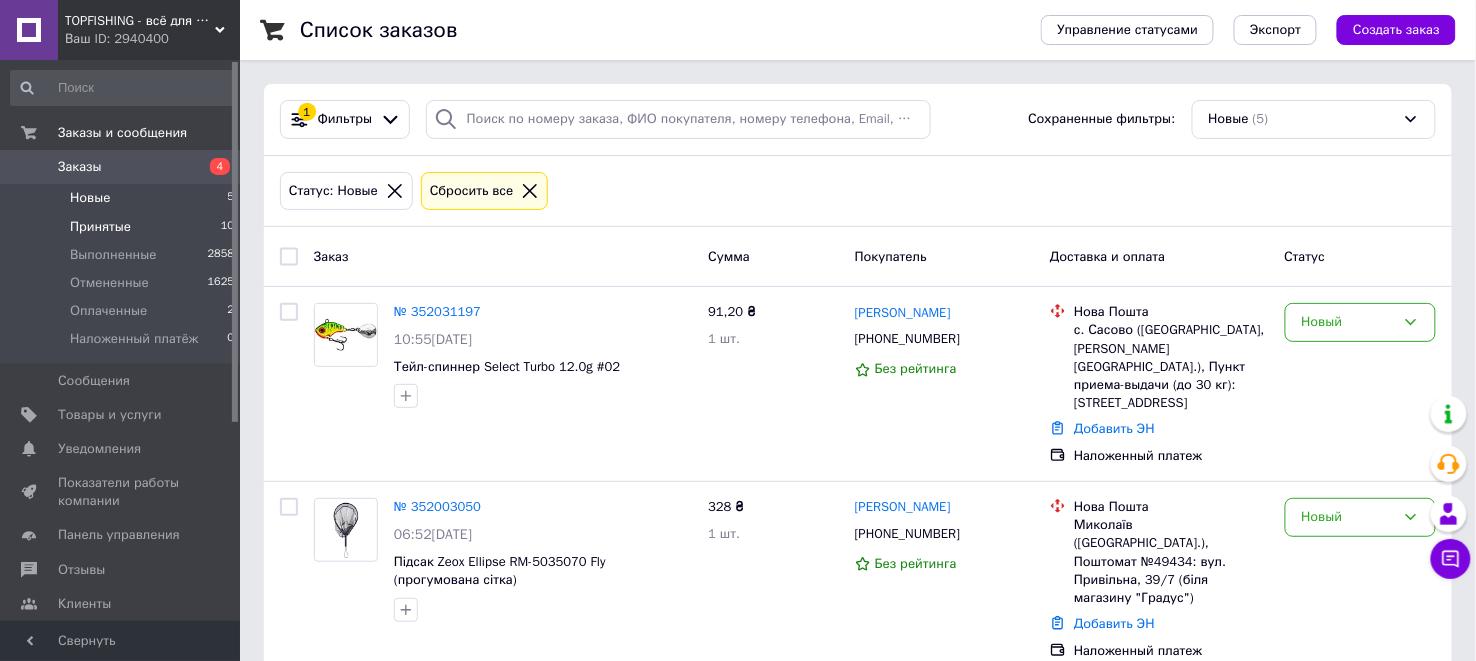 click on "Принятые" at bounding box center [100, 227] 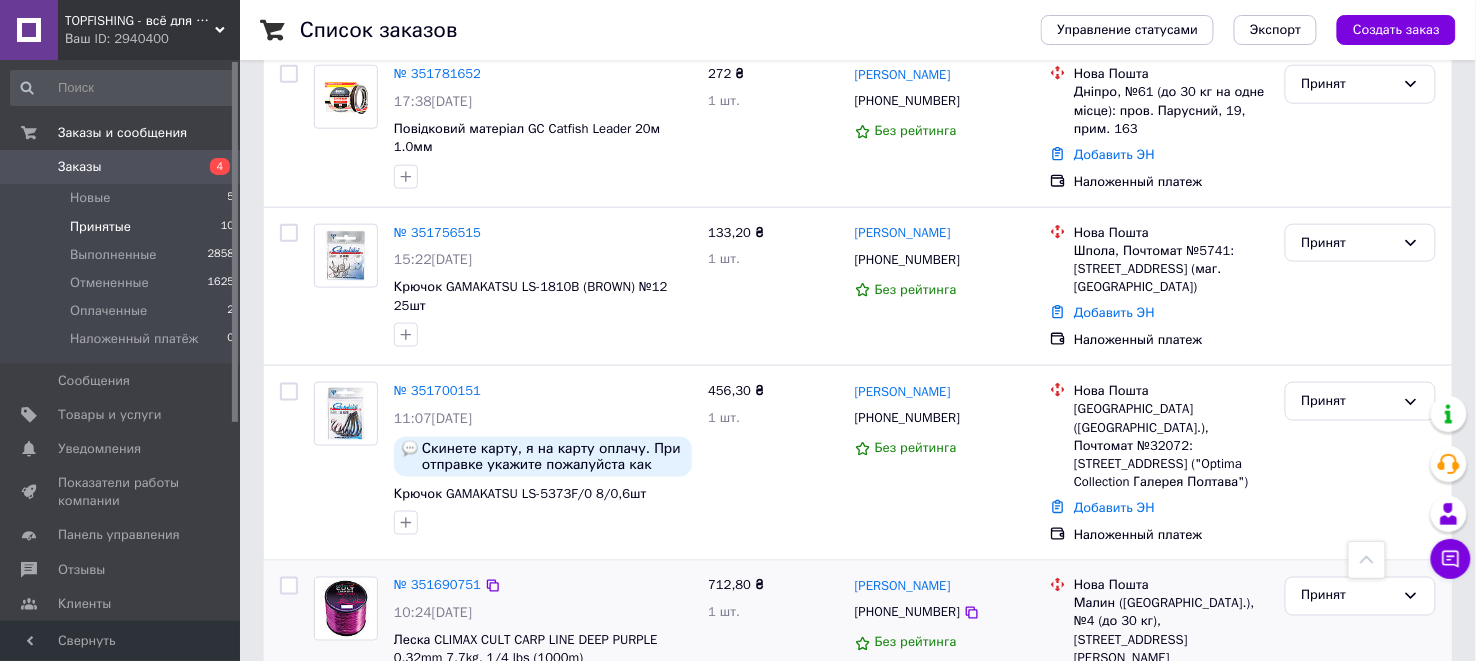scroll, scrollTop: 666, scrollLeft: 0, axis: vertical 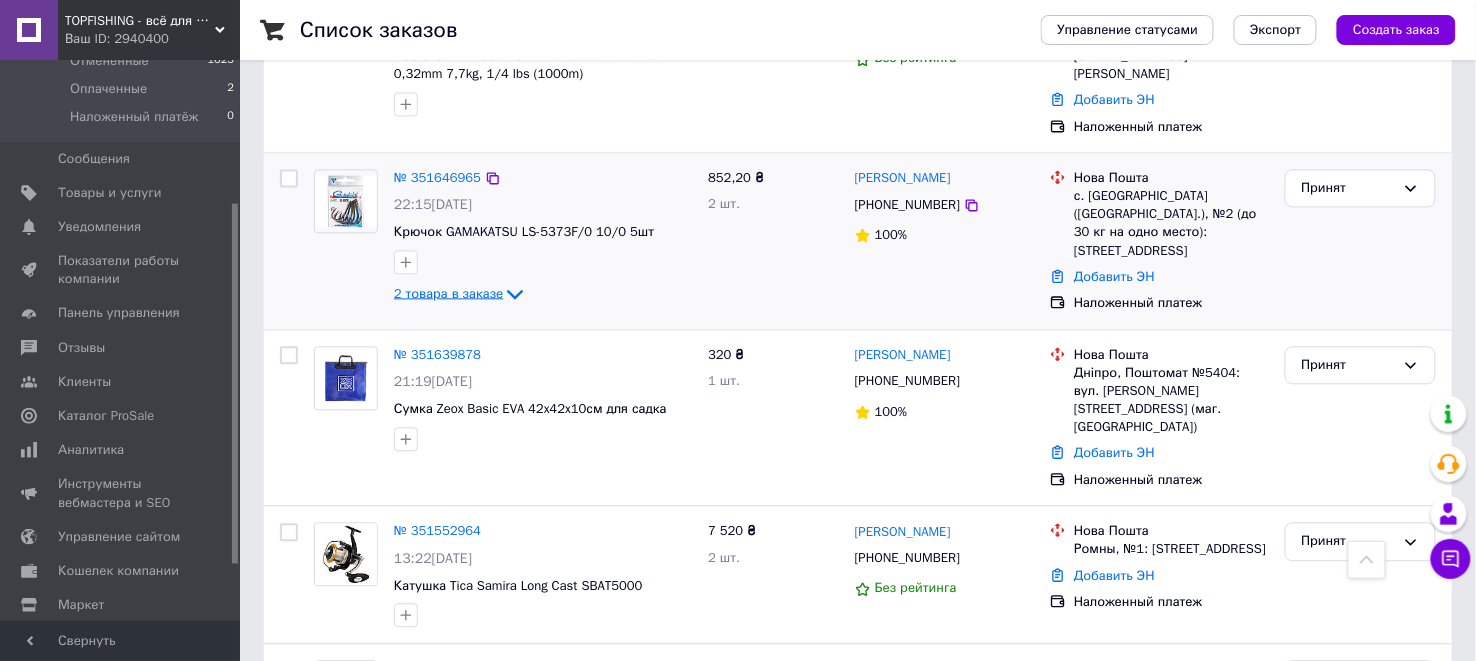 click 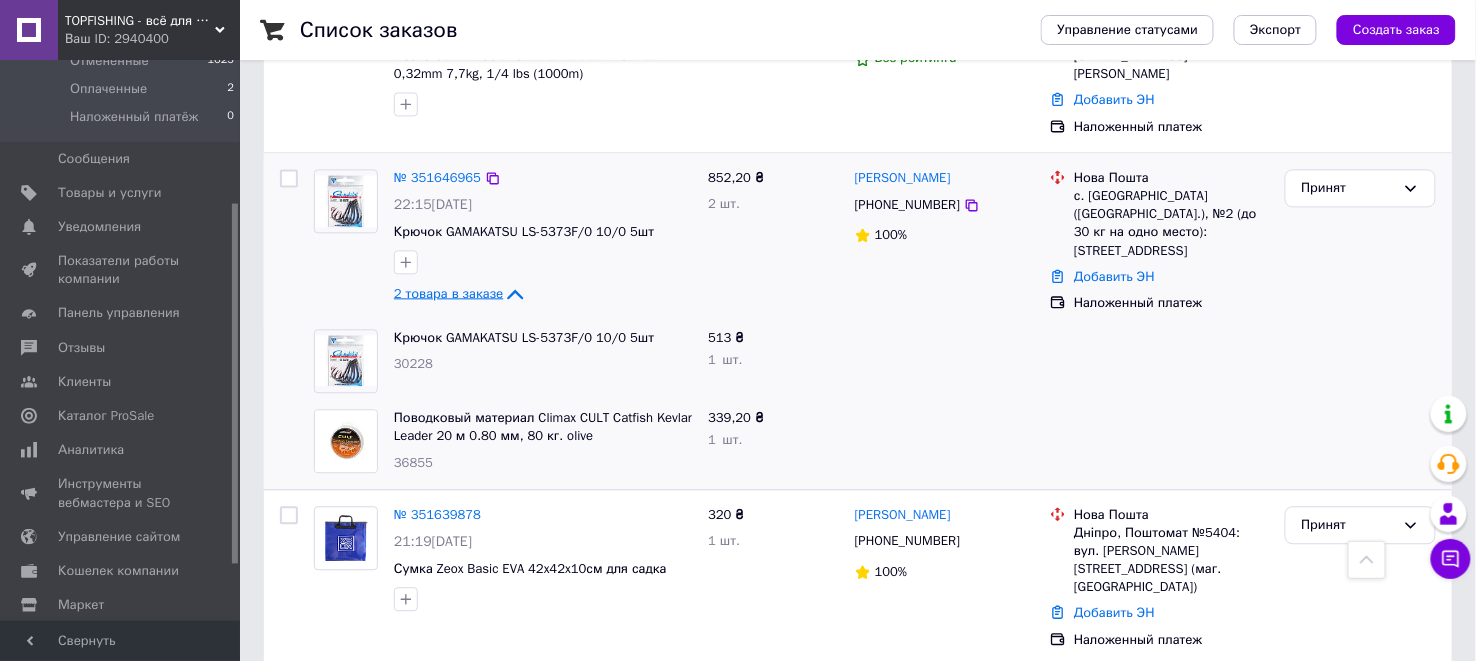 click at bounding box center (944, 361) 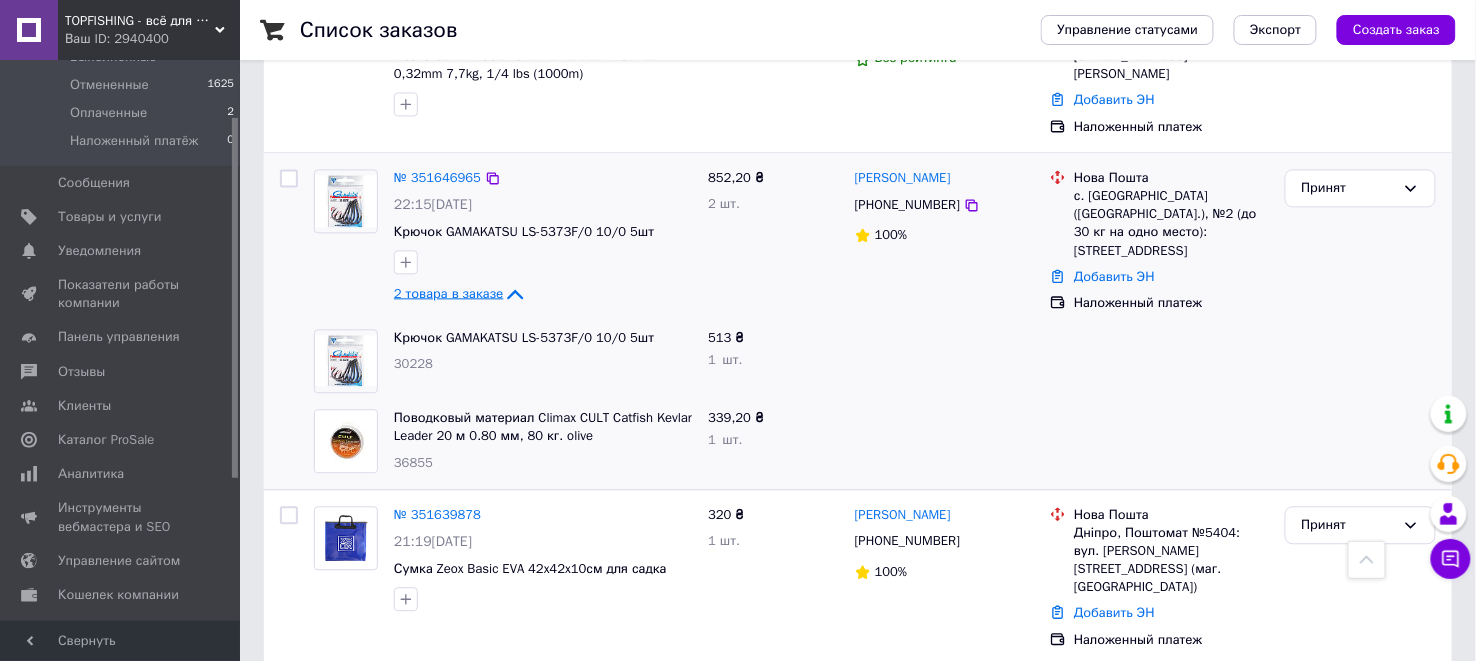scroll, scrollTop: 87, scrollLeft: 0, axis: vertical 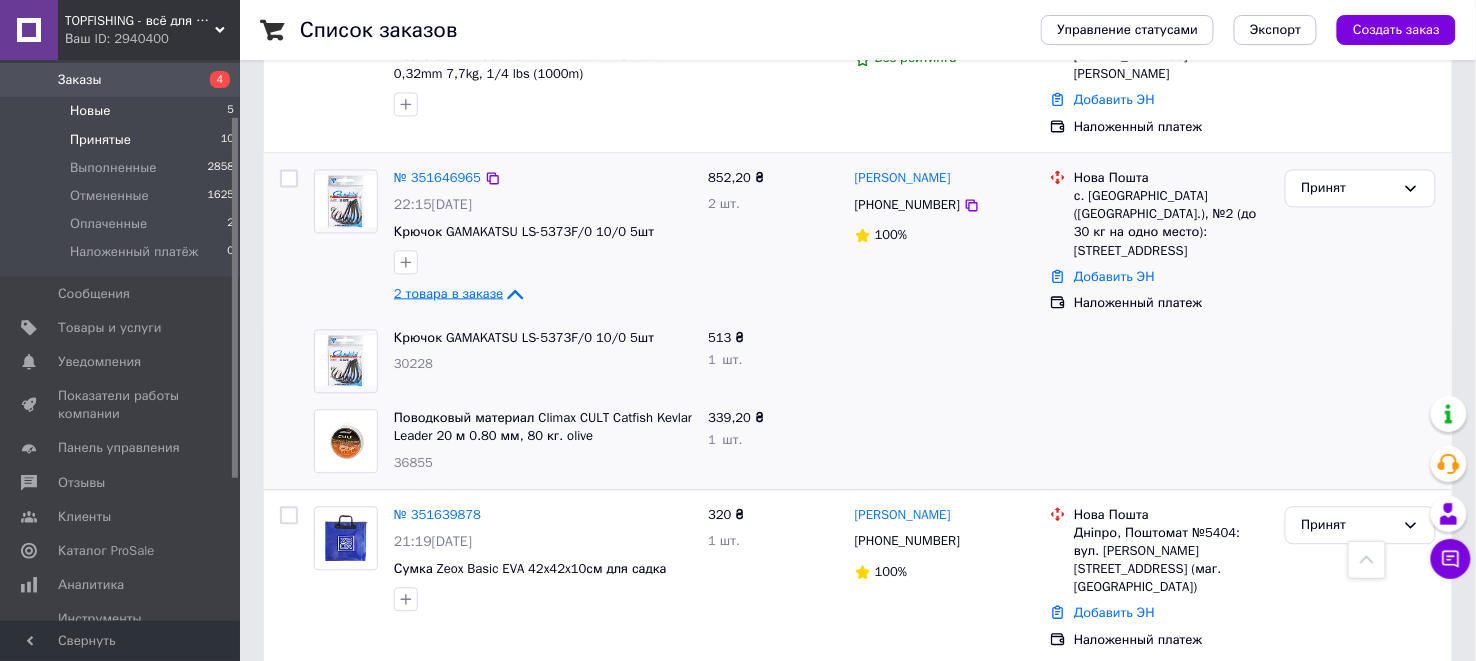 click on "Новые 5" at bounding box center (123, 111) 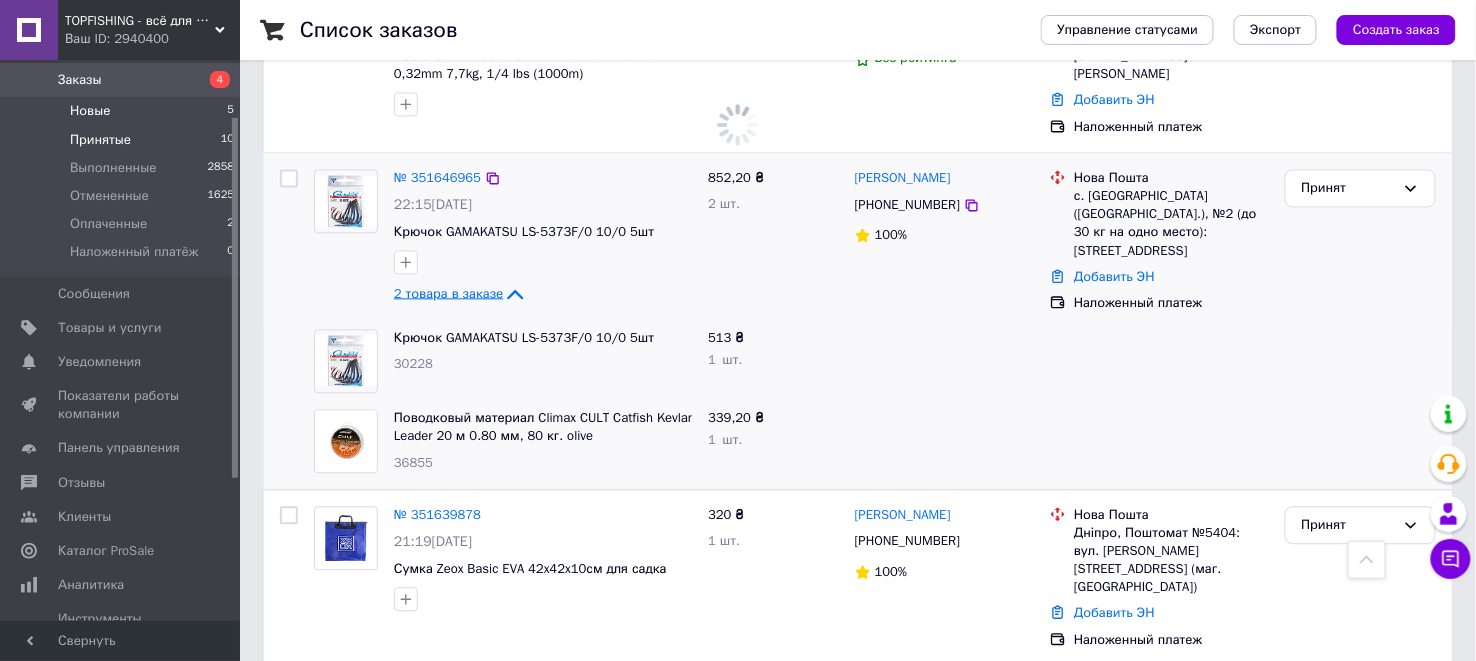 scroll, scrollTop: 0, scrollLeft: 0, axis: both 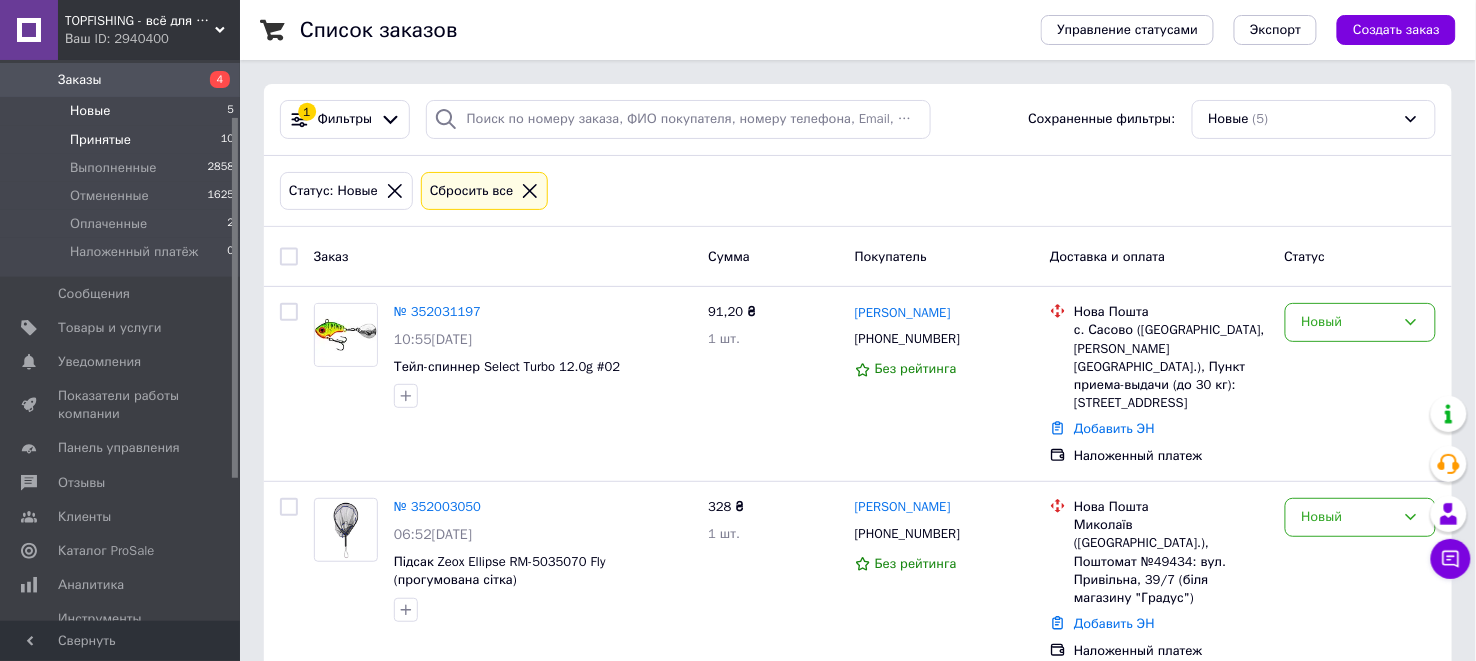 click on "Принятые" at bounding box center (100, 140) 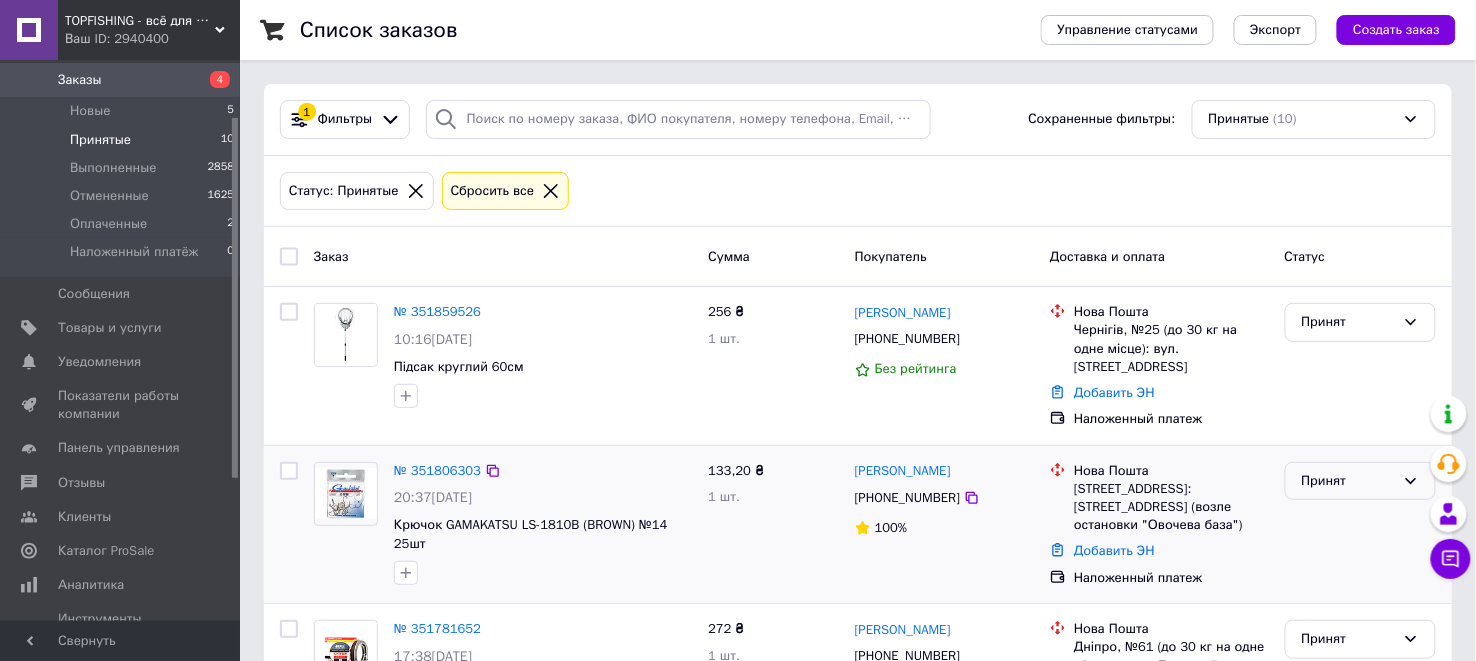 click on "Принят" at bounding box center [1348, 481] 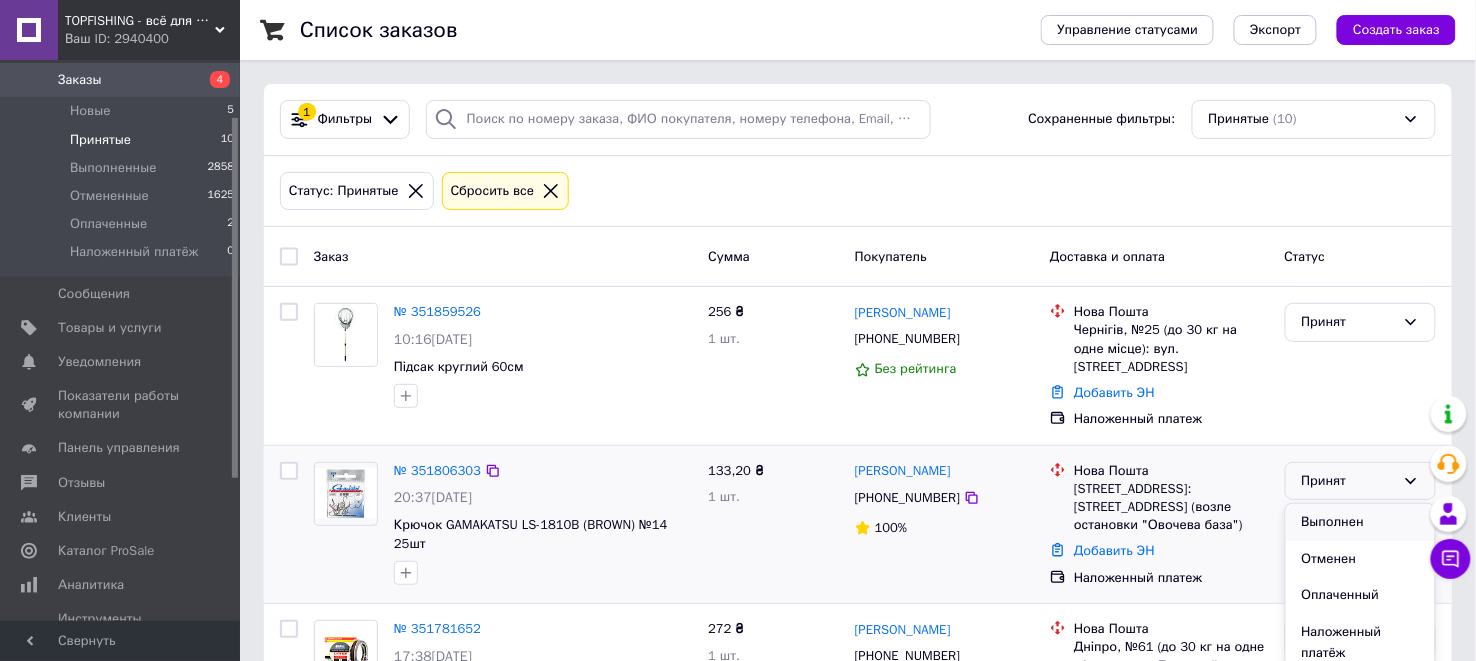 click on "Выполнен" at bounding box center [1360, 522] 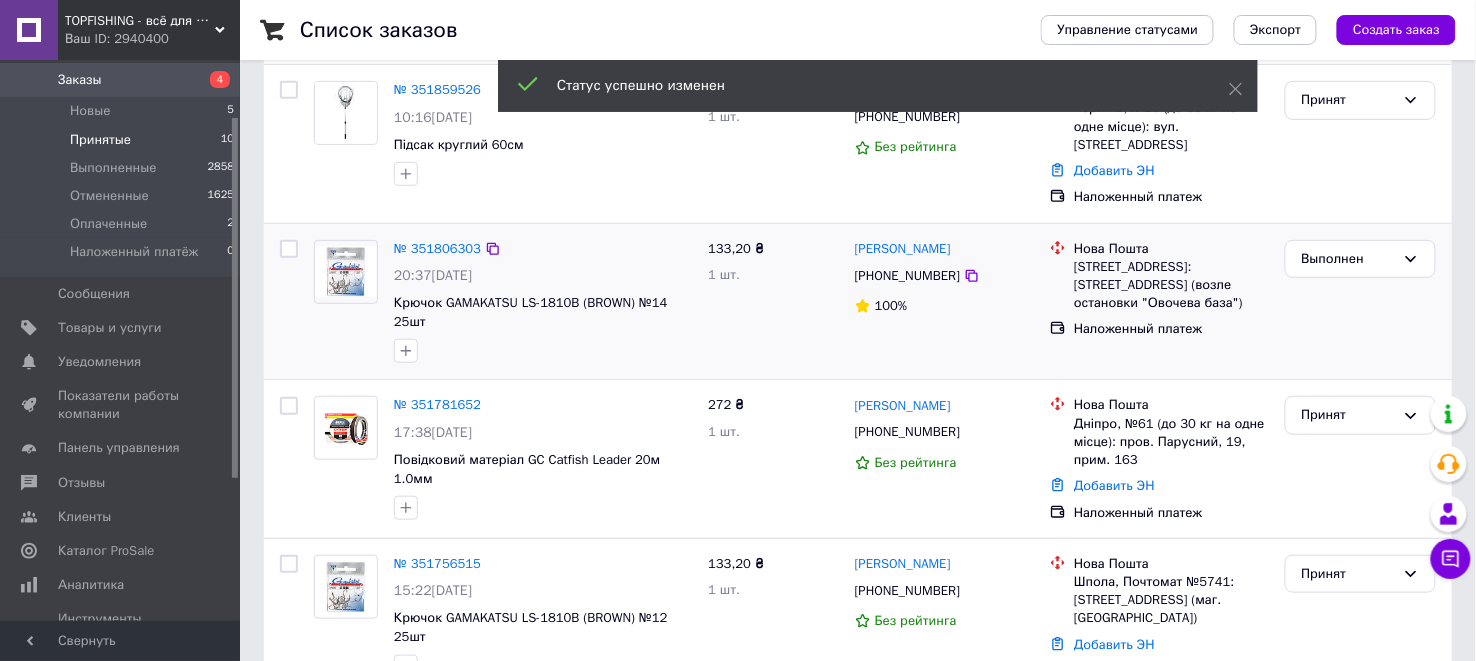 scroll, scrollTop: 333, scrollLeft: 0, axis: vertical 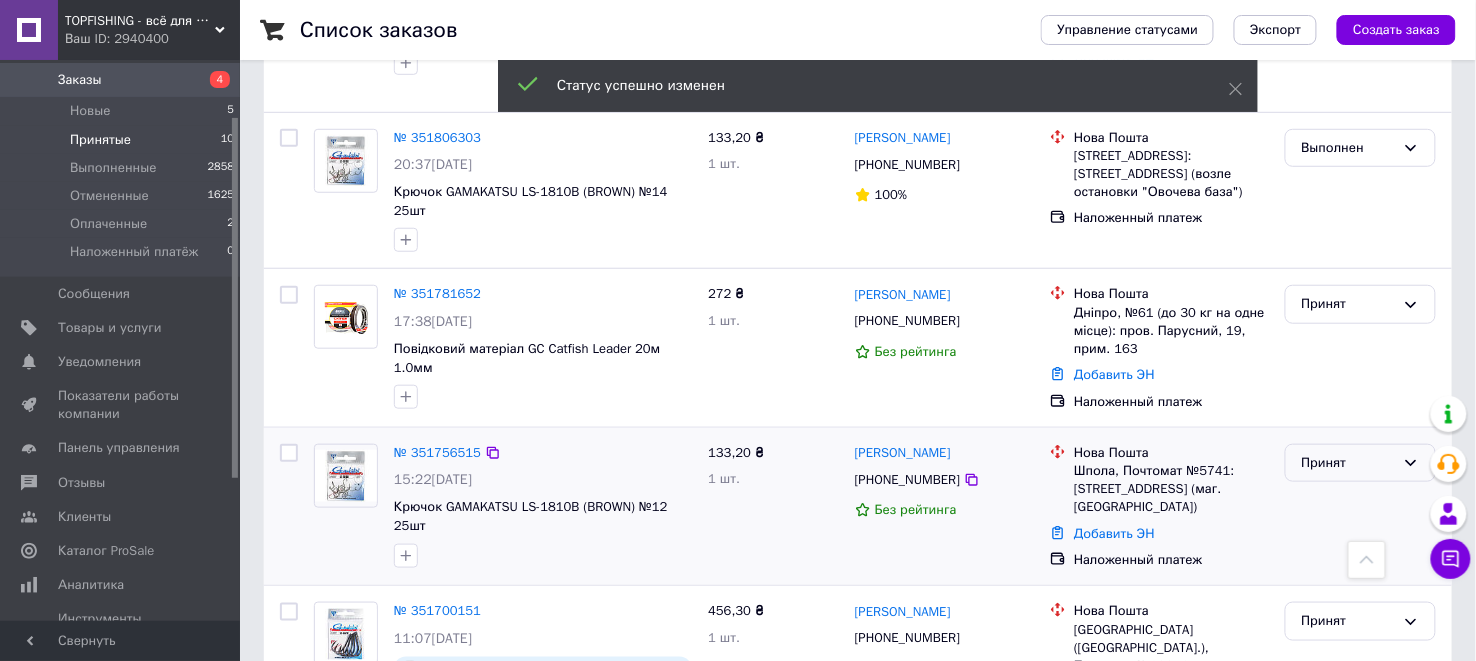 click on "Принят" at bounding box center [1348, 463] 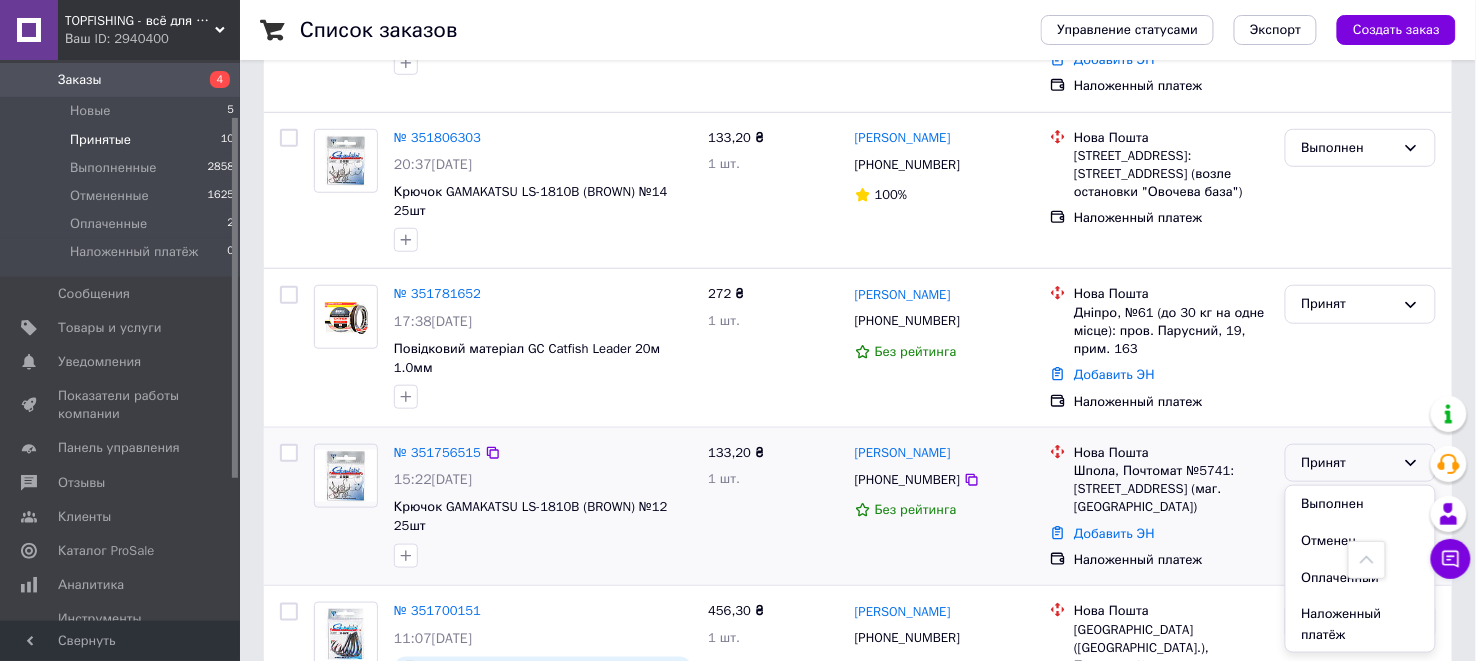 drag, startPoint x: 1313, startPoint y: 482, endPoint x: 1291, endPoint y: 490, distance: 23.409399 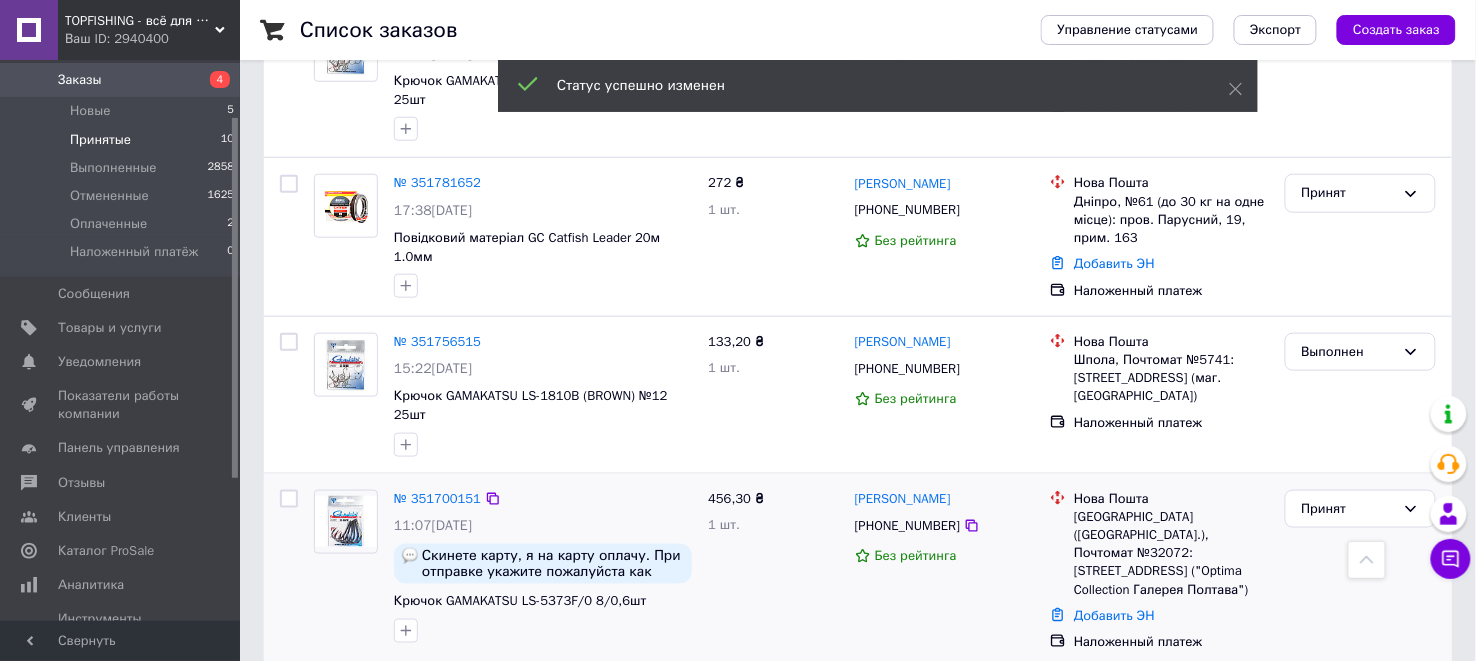 scroll, scrollTop: 555, scrollLeft: 0, axis: vertical 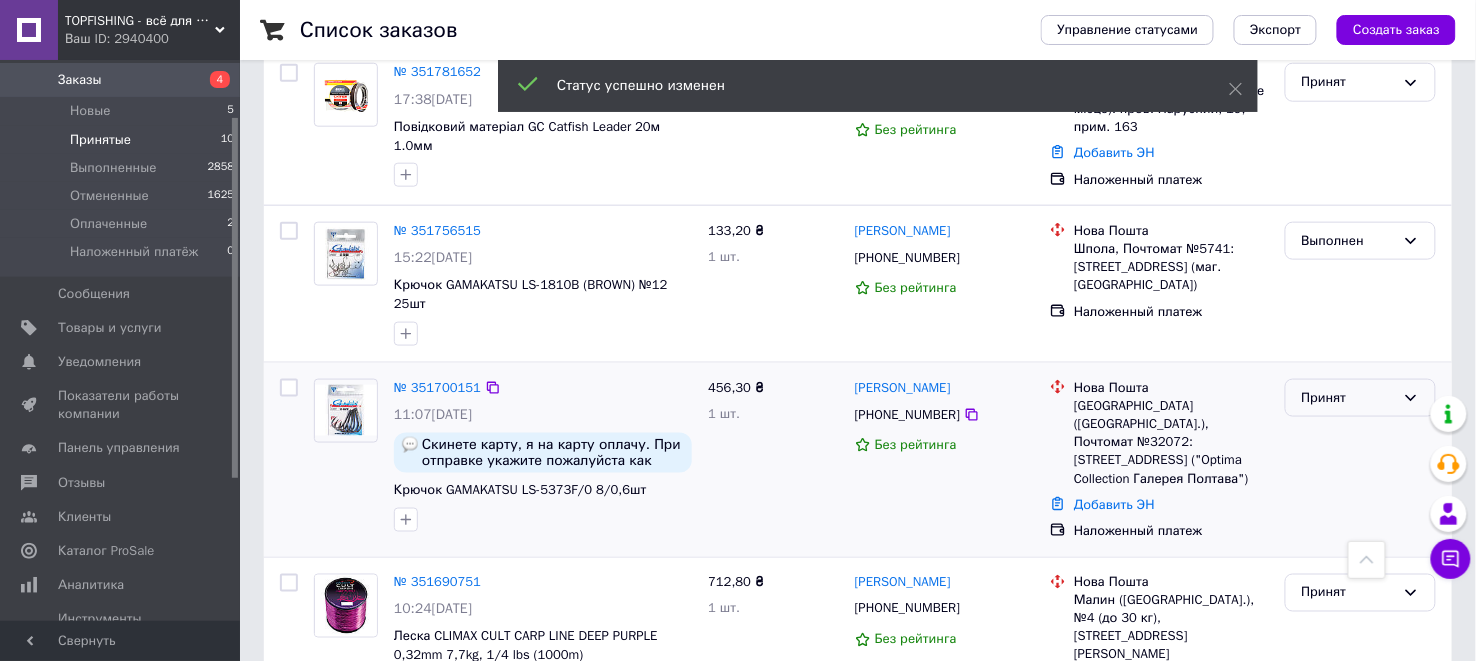 click on "Принят" at bounding box center [1348, 398] 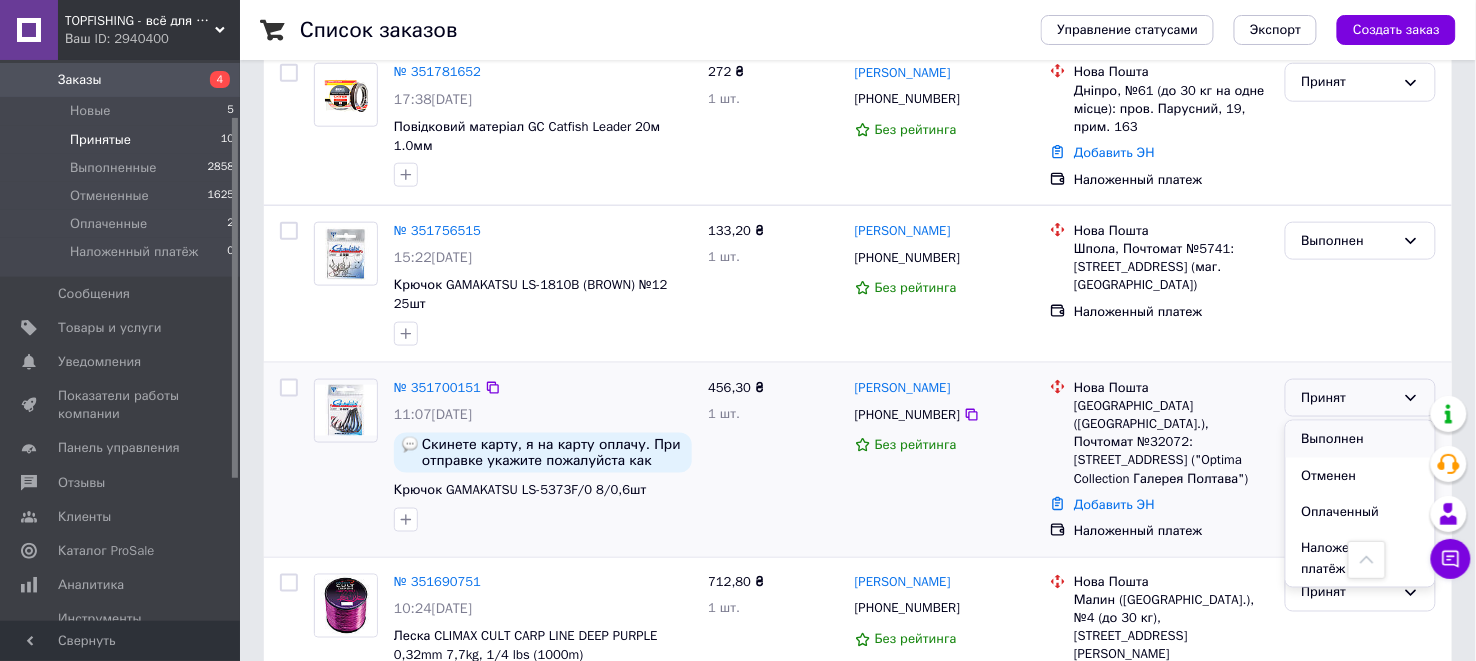 click on "Выполнен" at bounding box center [1360, 439] 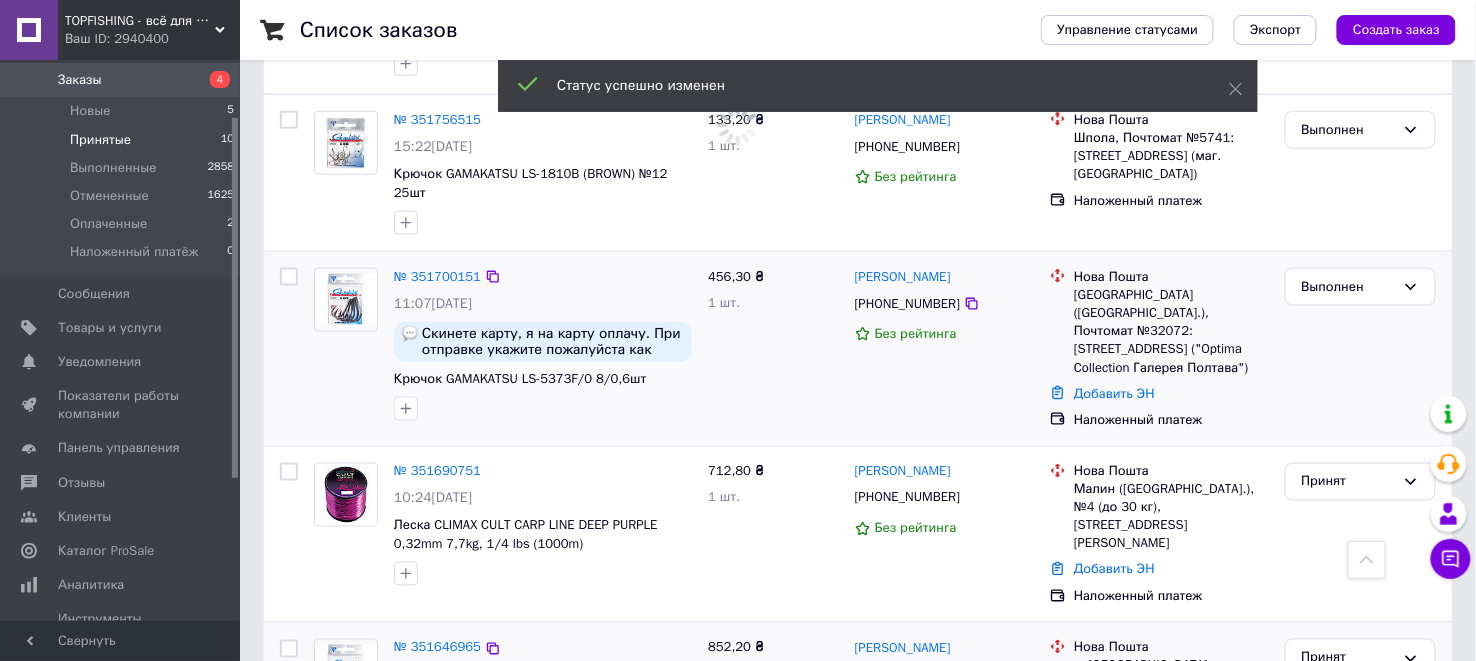 scroll, scrollTop: 888, scrollLeft: 0, axis: vertical 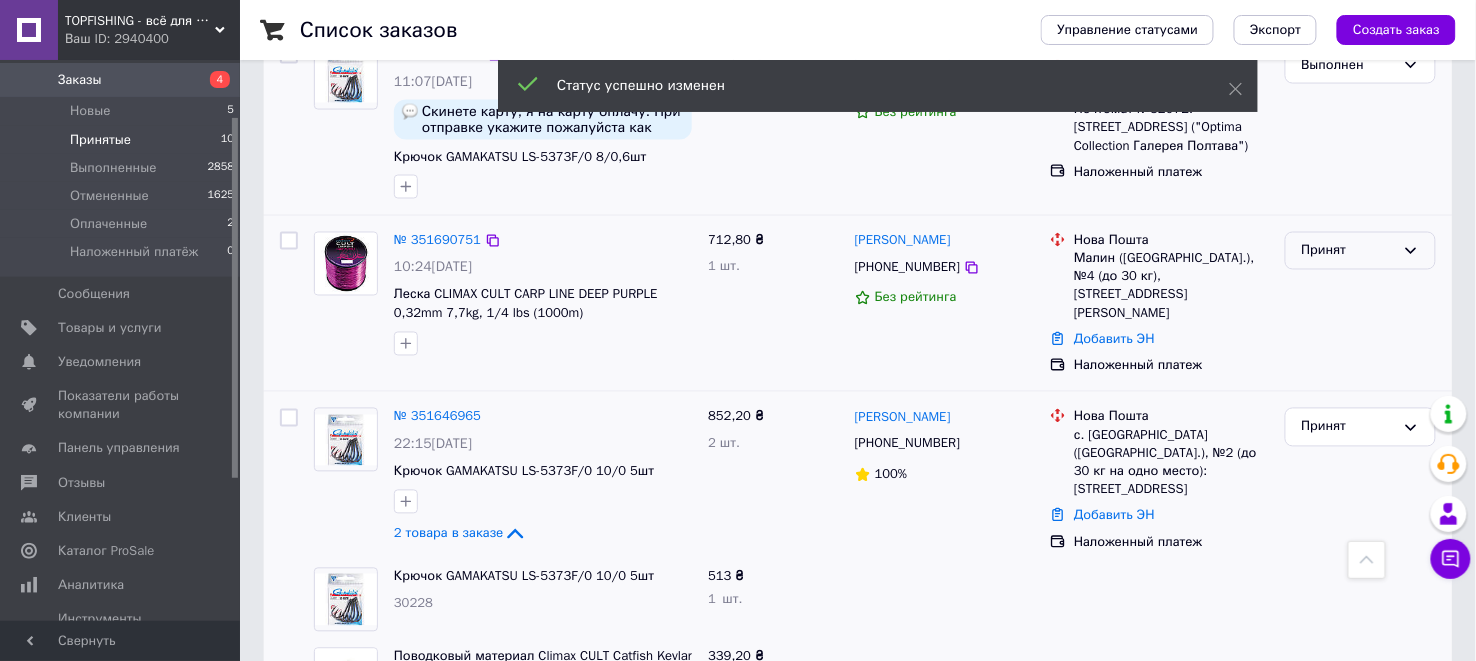 click on "Принят" at bounding box center (1348, 251) 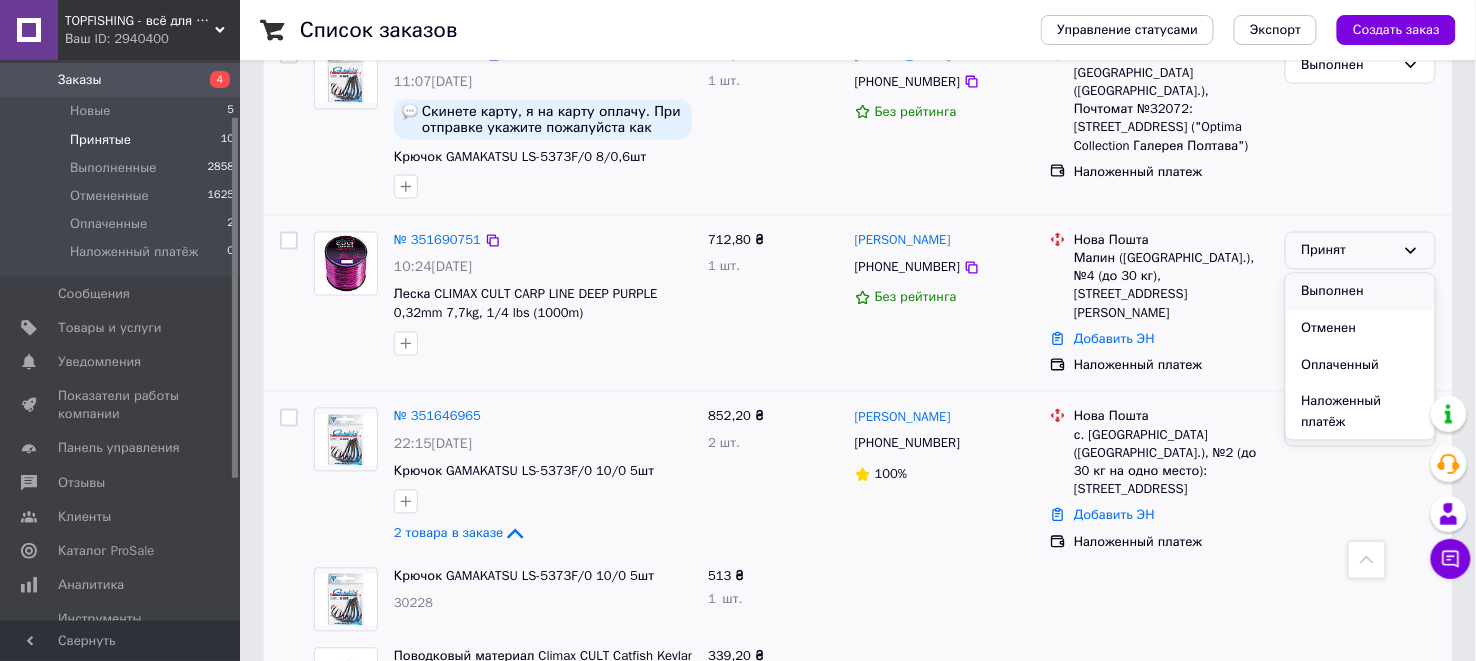 click on "Выполнен" at bounding box center [1360, 292] 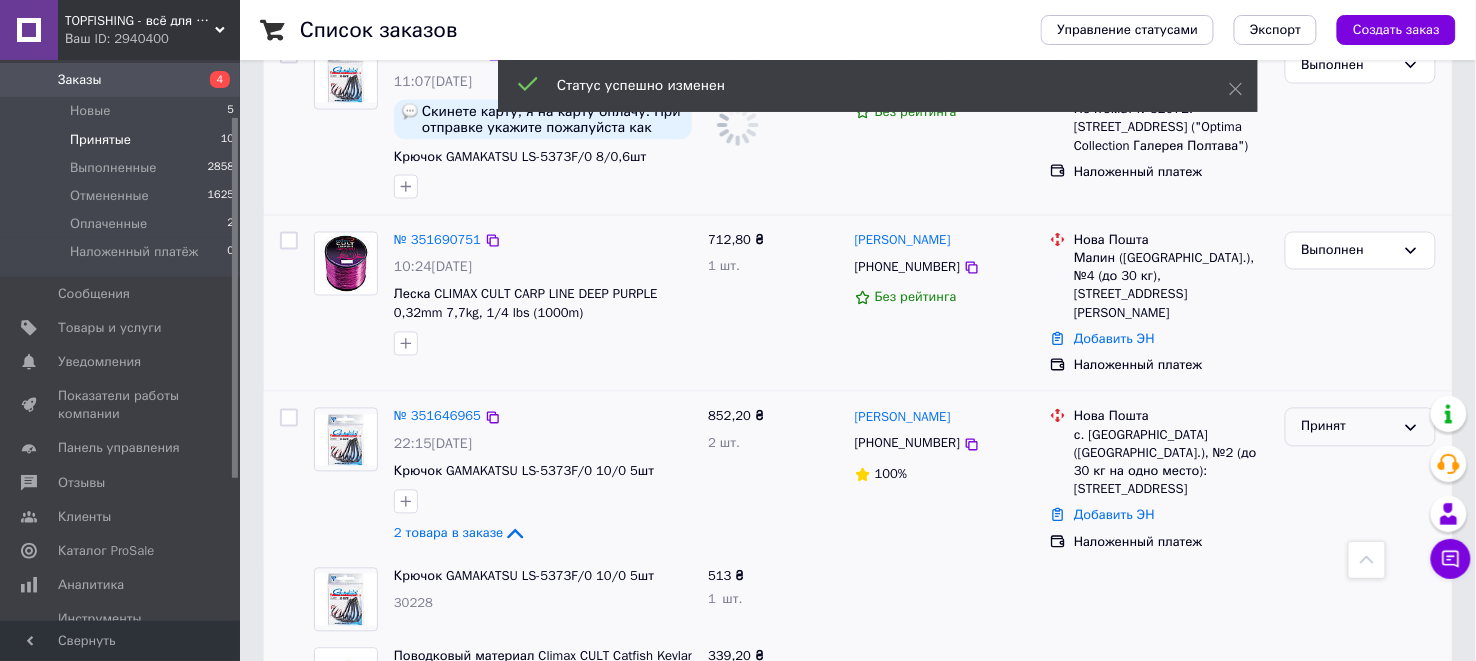 click on "Принят" at bounding box center (1348, 427) 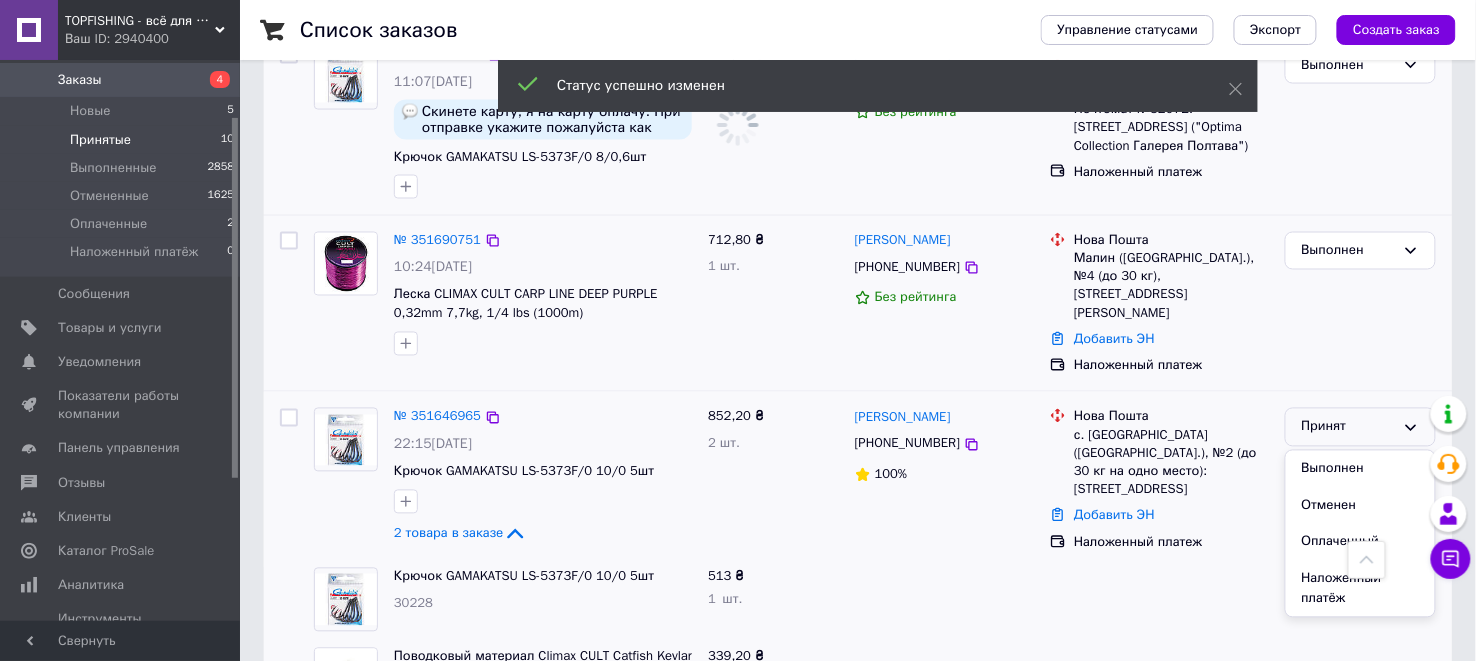 click on "Выполнен" at bounding box center [1360, 469] 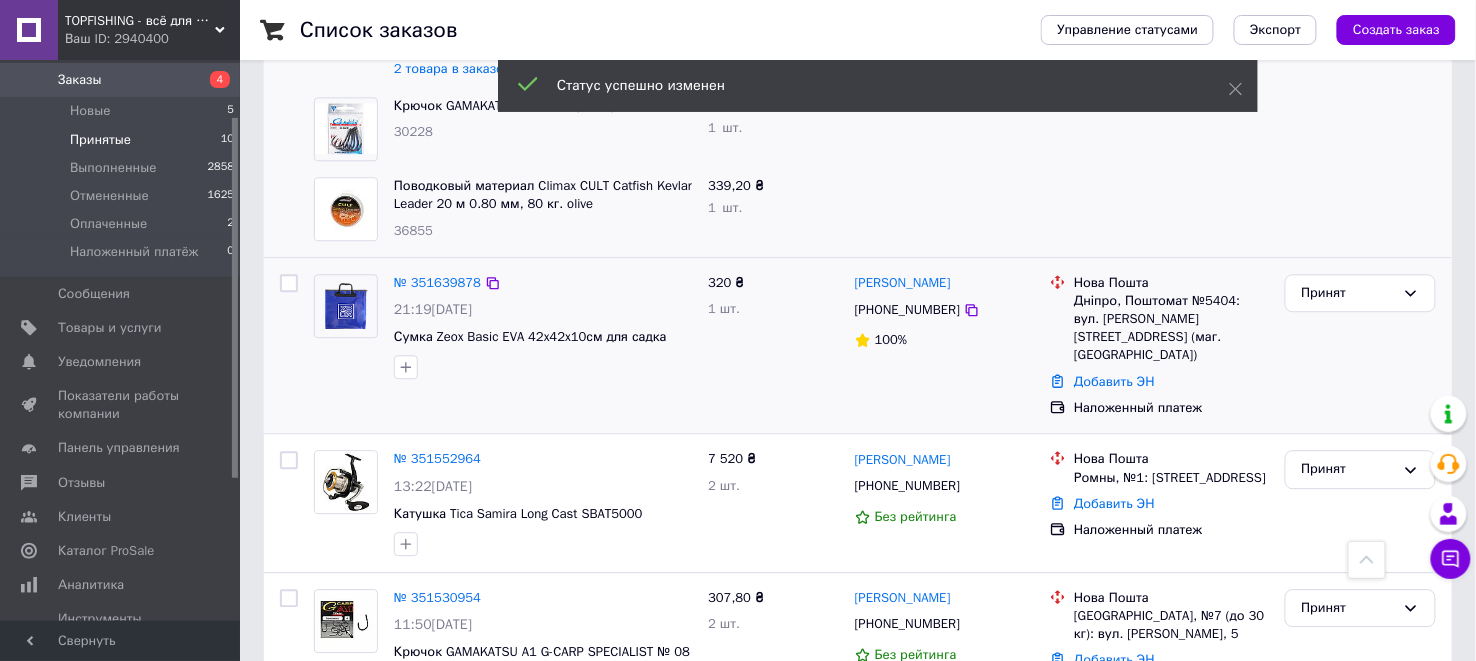 scroll, scrollTop: 1388, scrollLeft: 0, axis: vertical 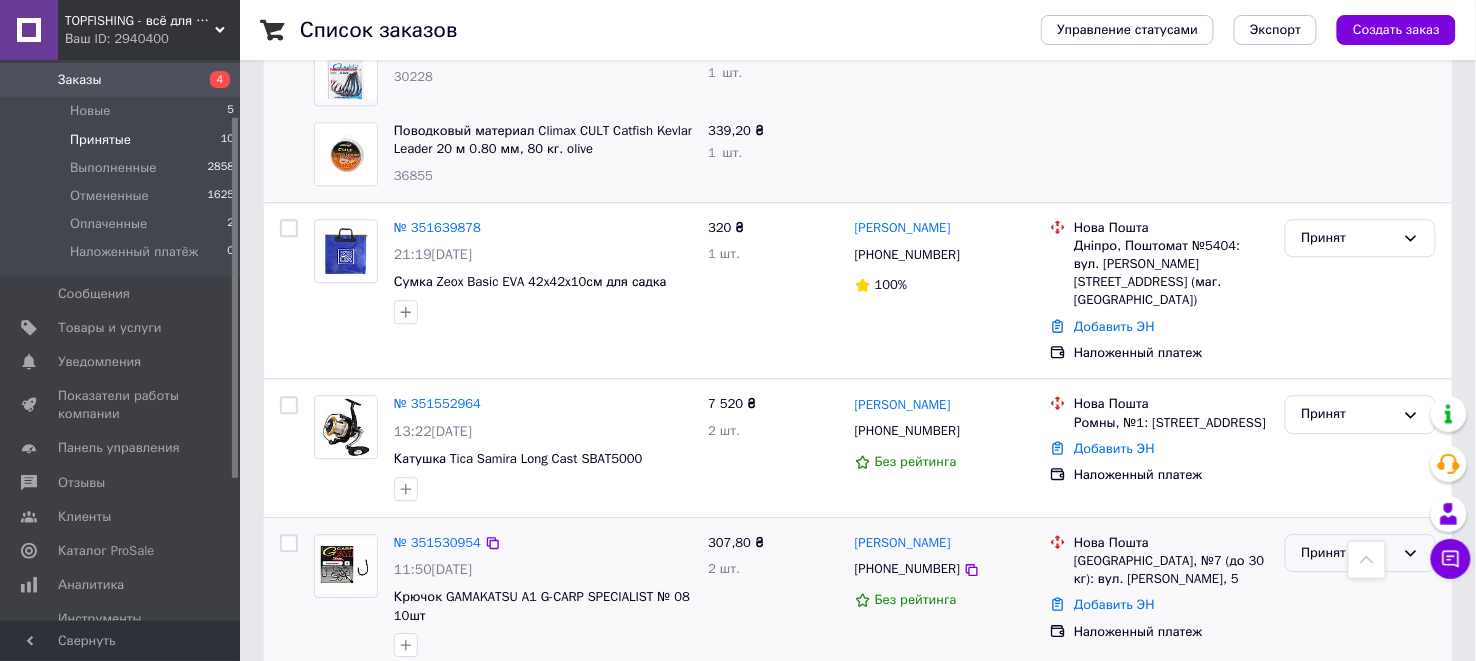 click on "Принят" at bounding box center (1348, 553) 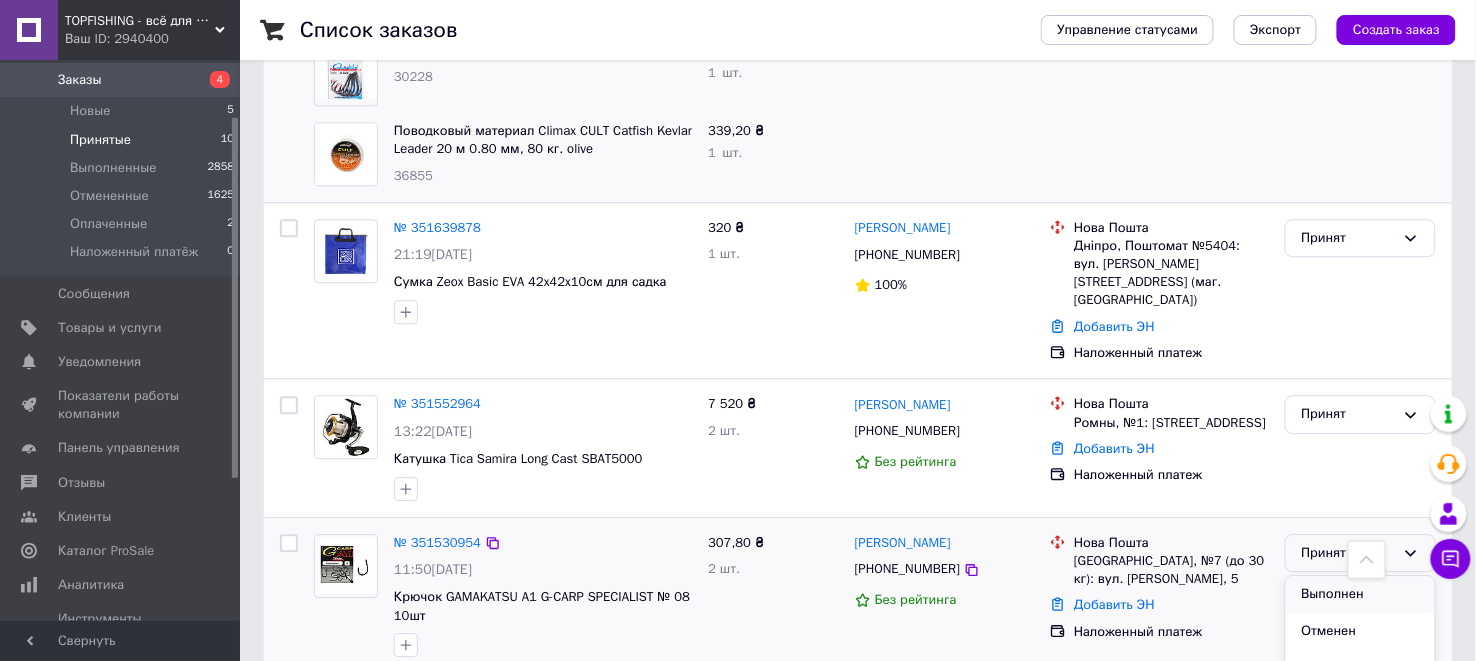 click on "Выполнен" at bounding box center [1360, 594] 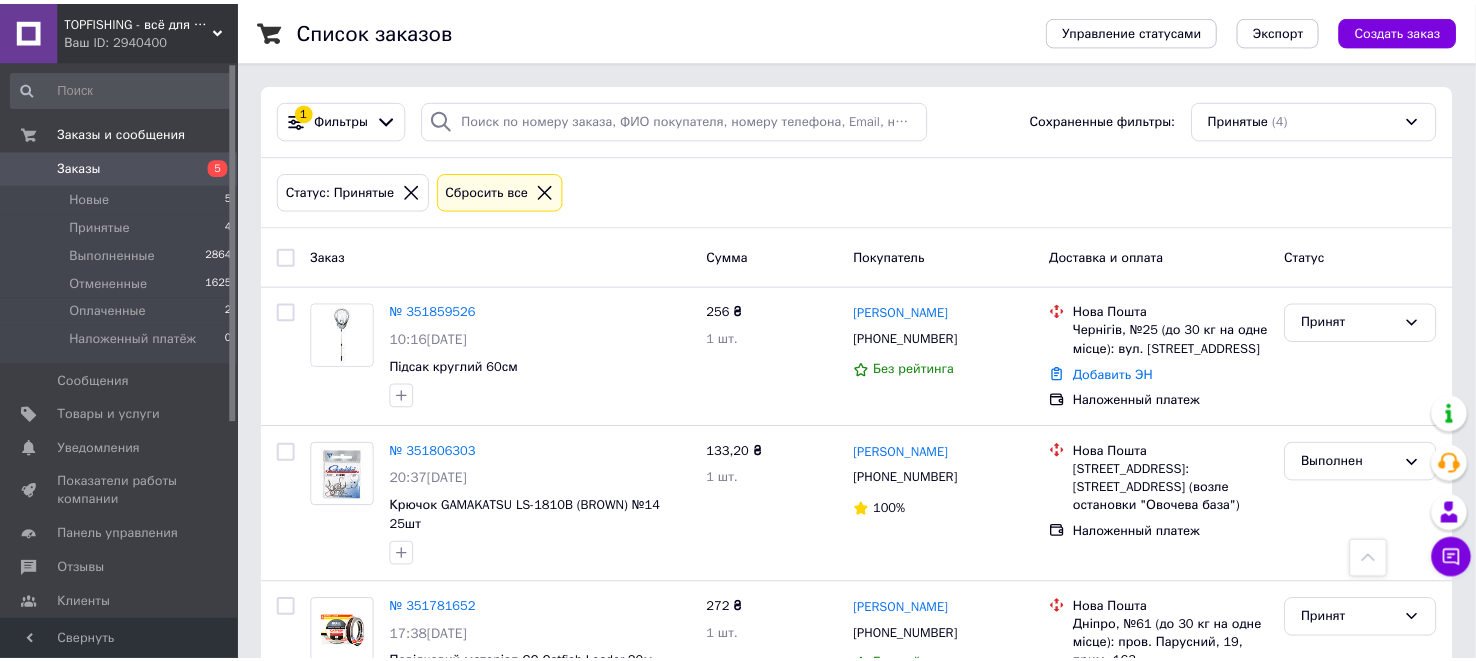 scroll, scrollTop: 1228, scrollLeft: 0, axis: vertical 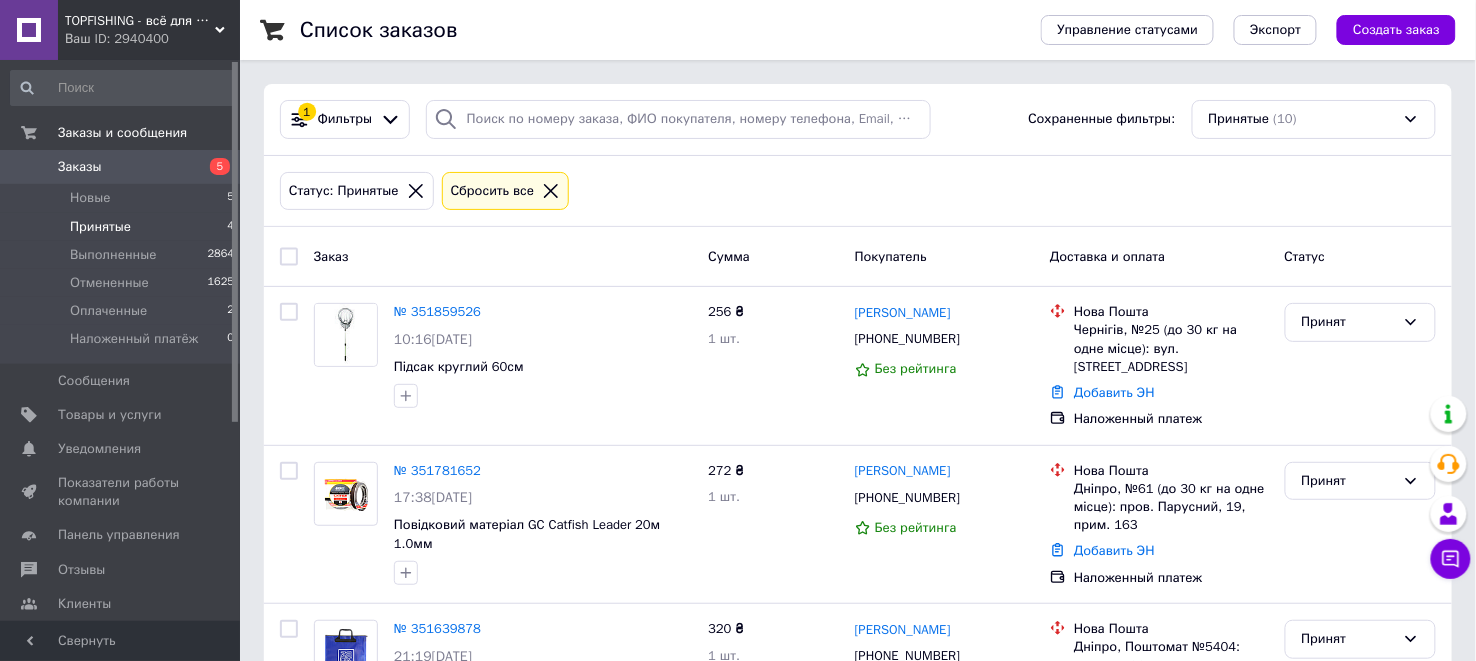 click on "Принятые 4" at bounding box center (123, 227) 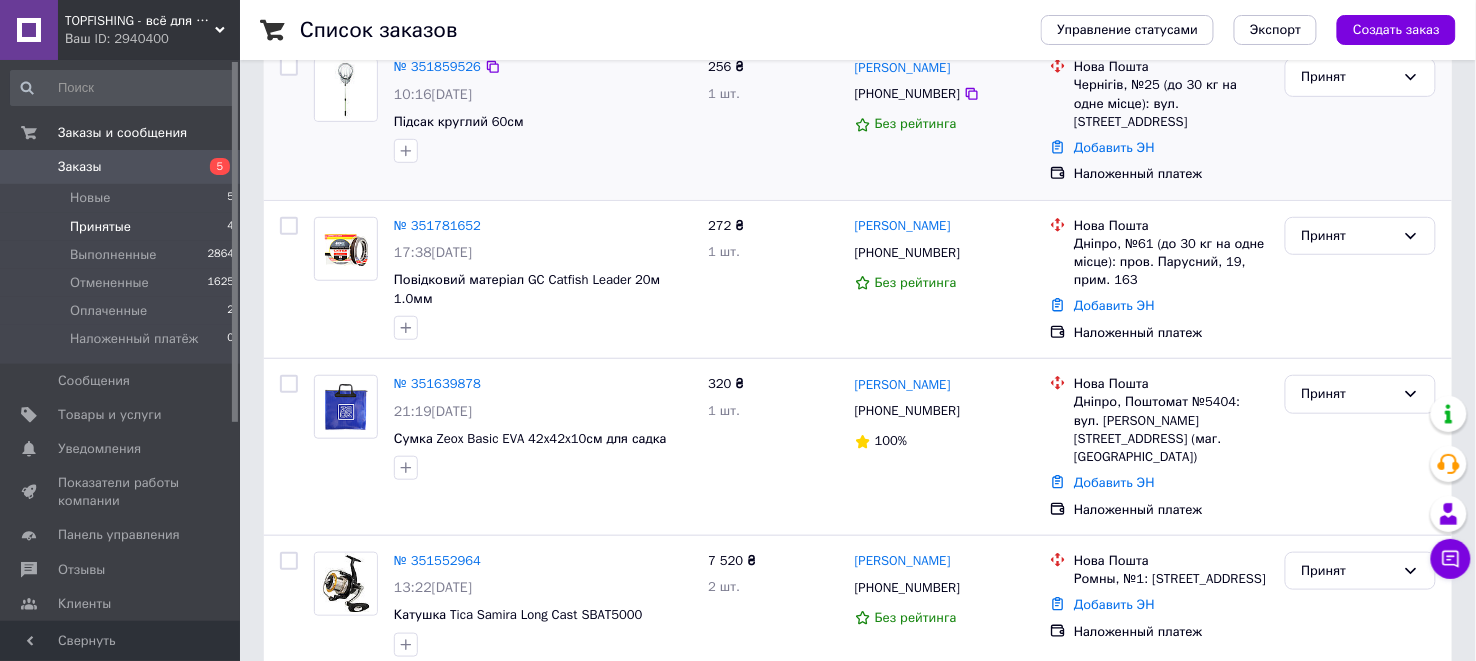 scroll, scrollTop: 0, scrollLeft: 0, axis: both 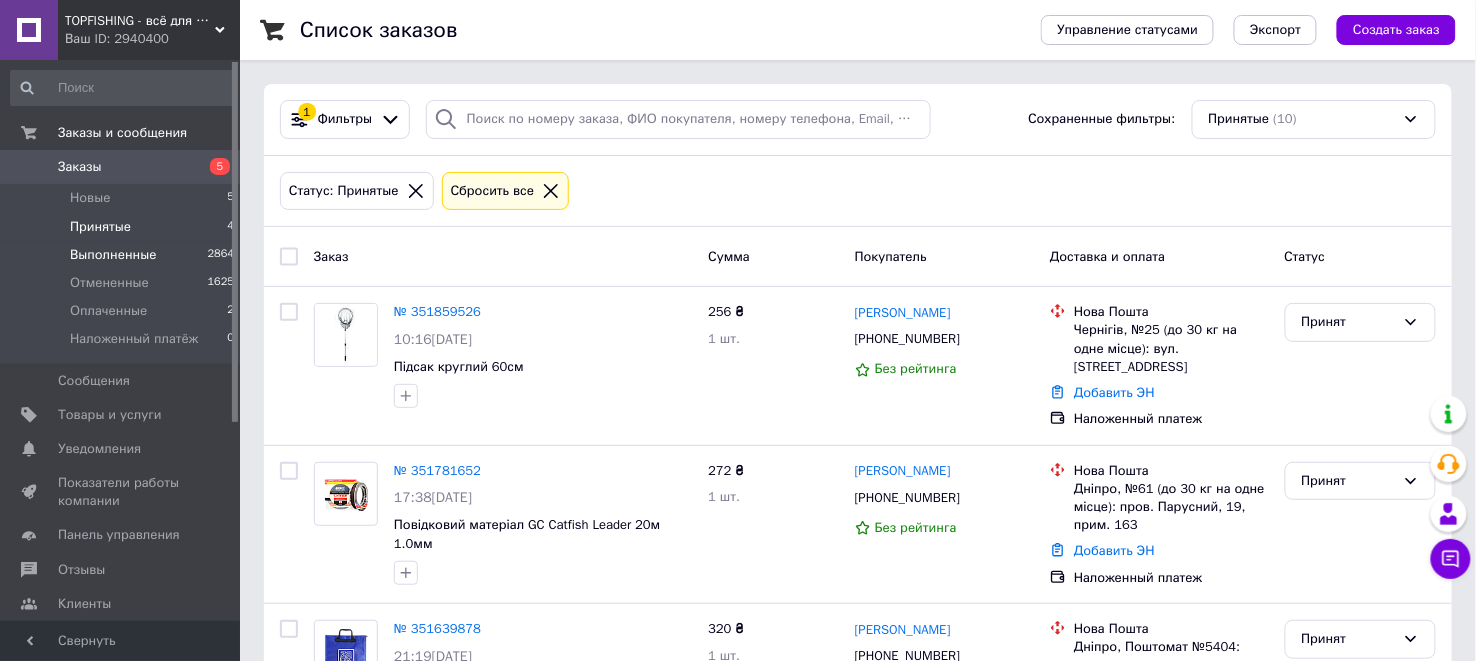 click on "Выполненные" at bounding box center (113, 255) 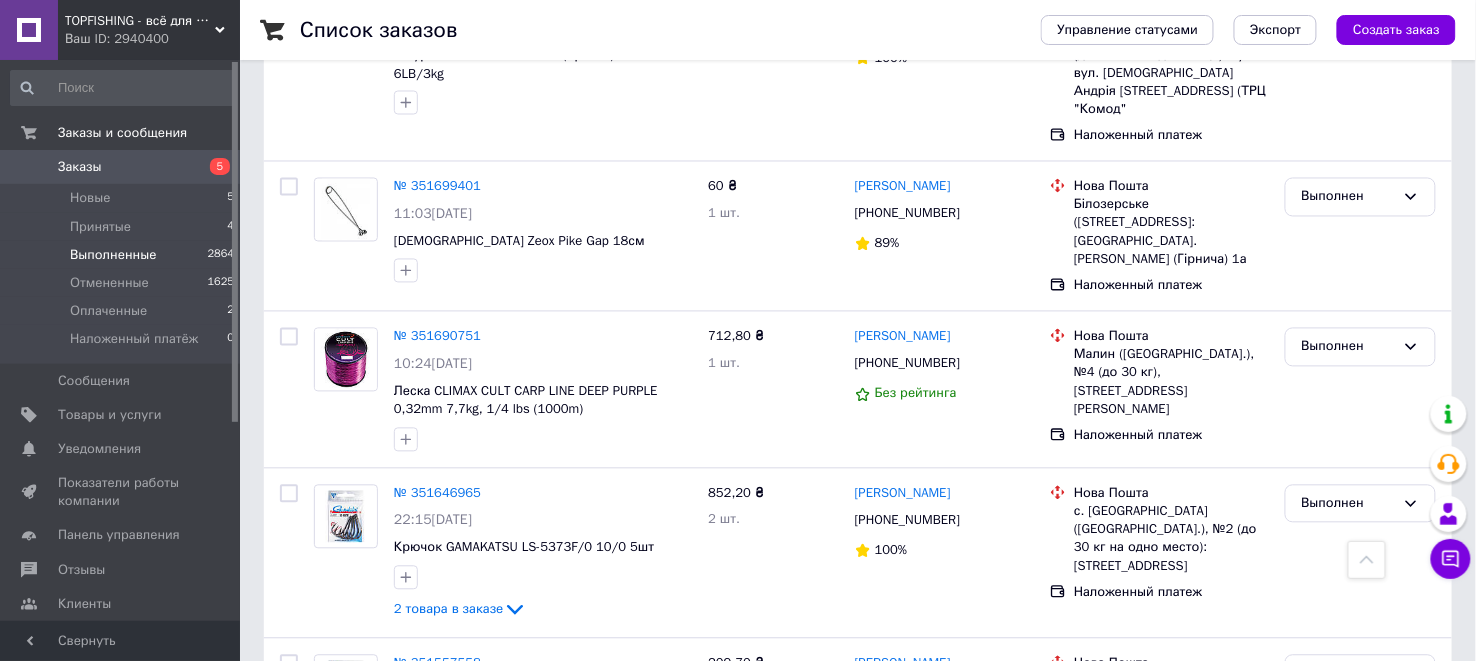 scroll, scrollTop: 333, scrollLeft: 0, axis: vertical 